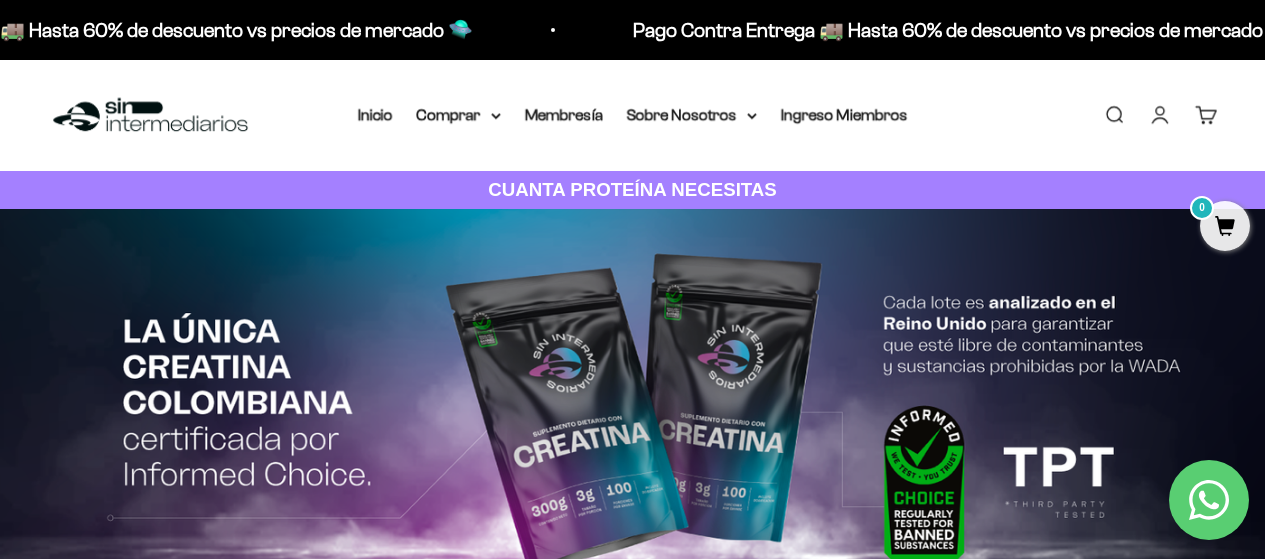 scroll, scrollTop: 0, scrollLeft: 0, axis: both 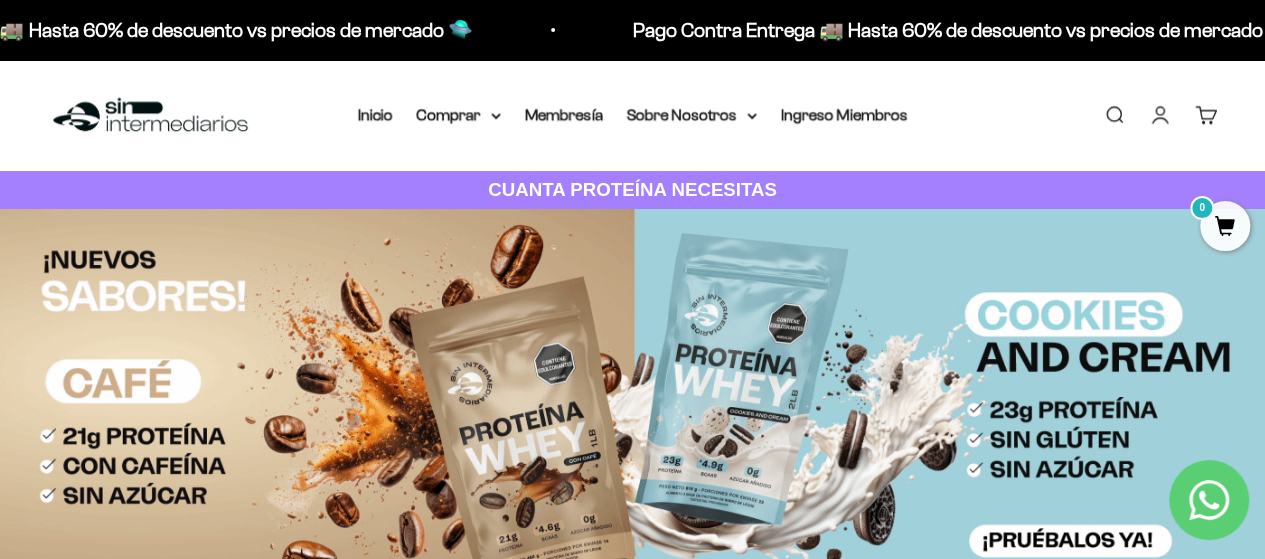 click on "Iniciar sesión" at bounding box center (1160, 115) 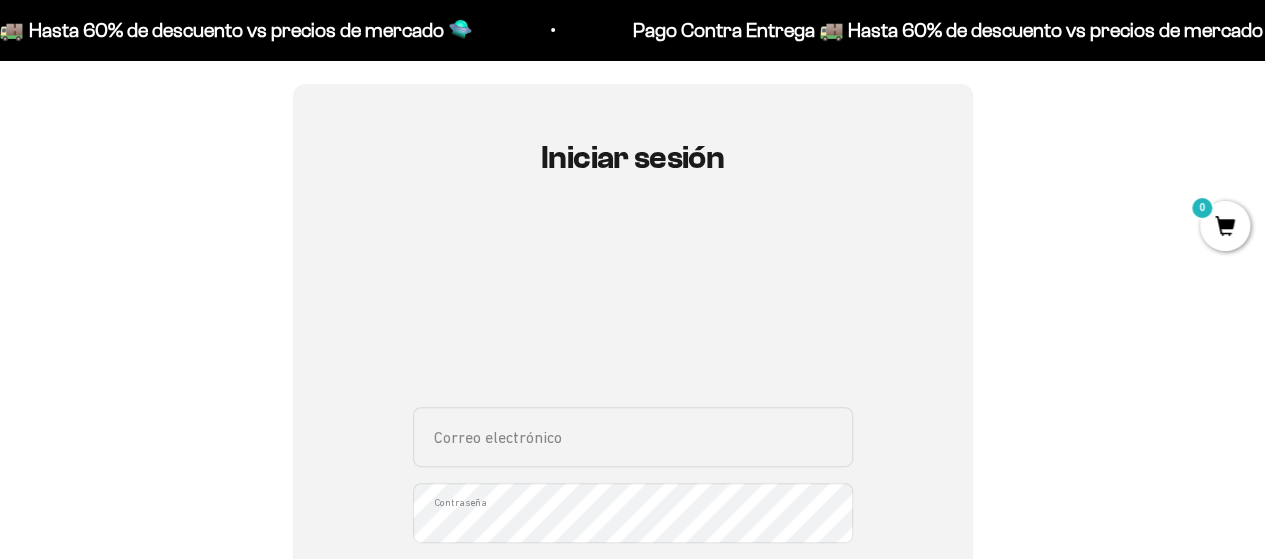 scroll, scrollTop: 195, scrollLeft: 0, axis: vertical 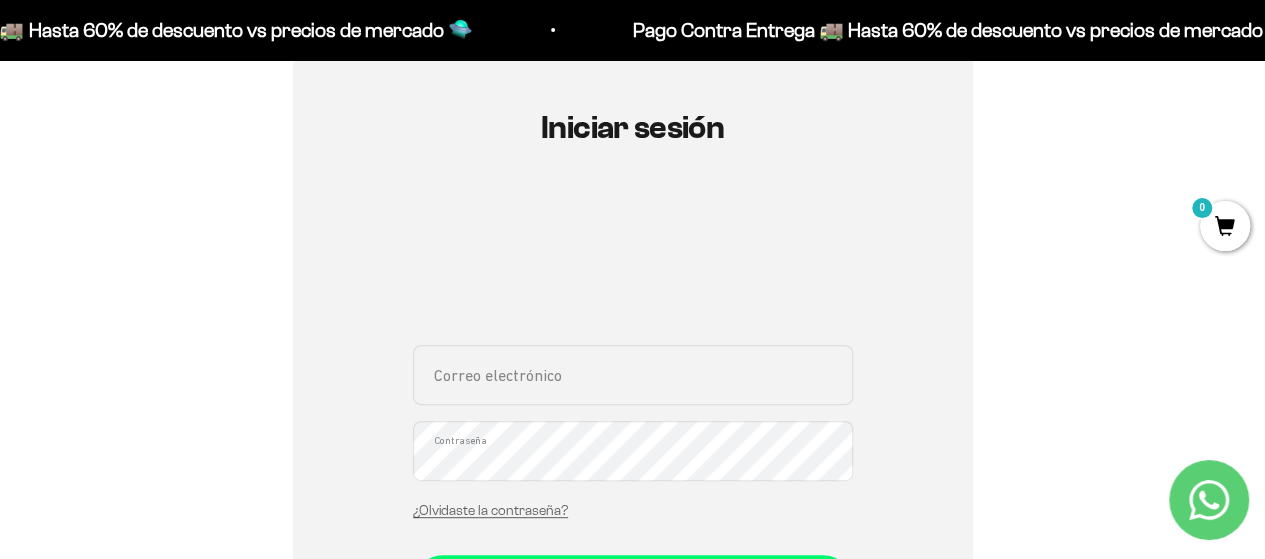 type on "[USERNAME]@example.com" 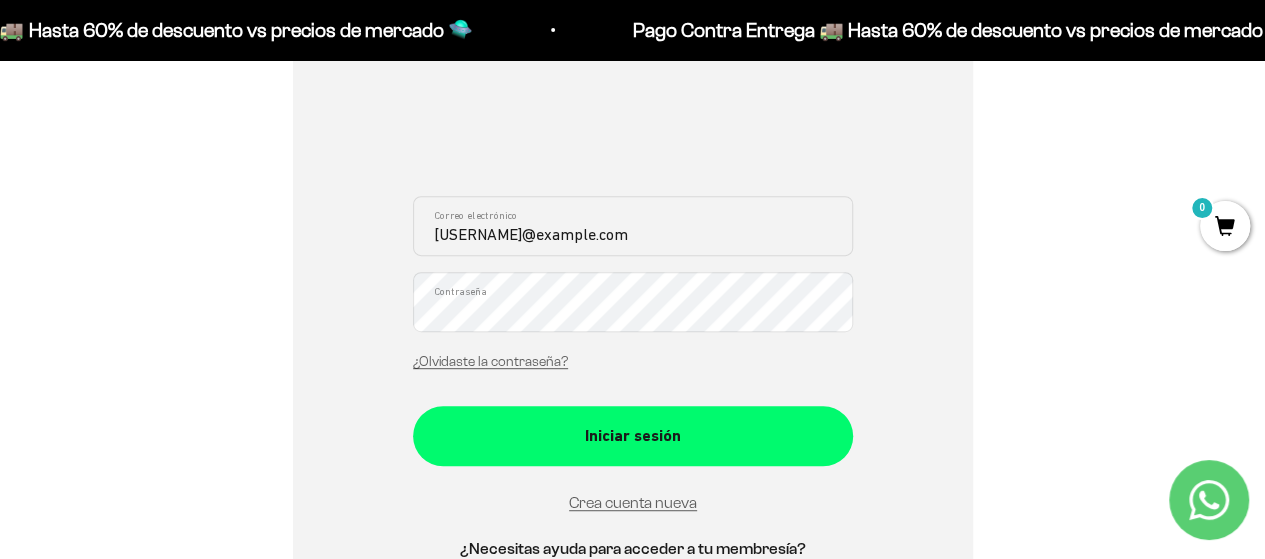 scroll, scrollTop: 345, scrollLeft: 0, axis: vertical 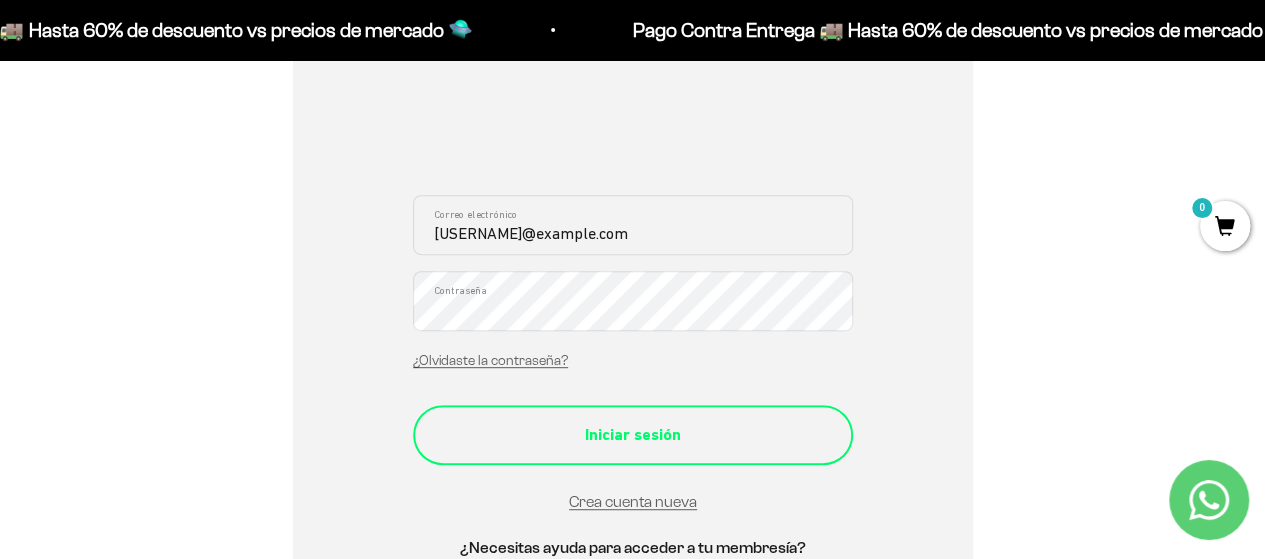 click on "Iniciar sesión" at bounding box center (633, 435) 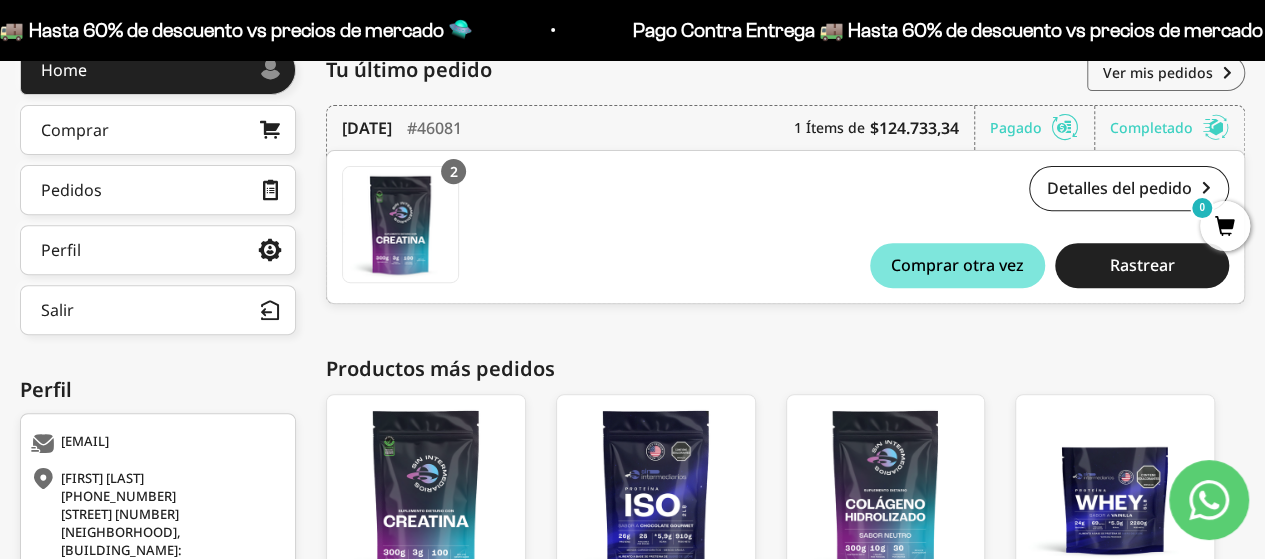 scroll, scrollTop: 490, scrollLeft: 0, axis: vertical 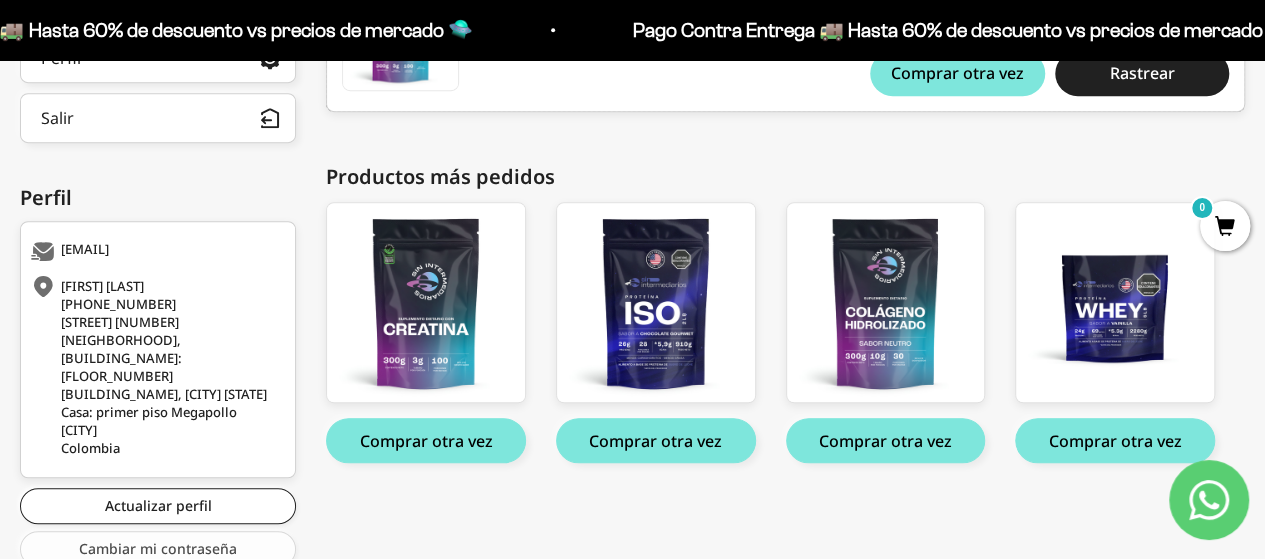 click on "Cambiar mi contraseña" at bounding box center (158, 549) 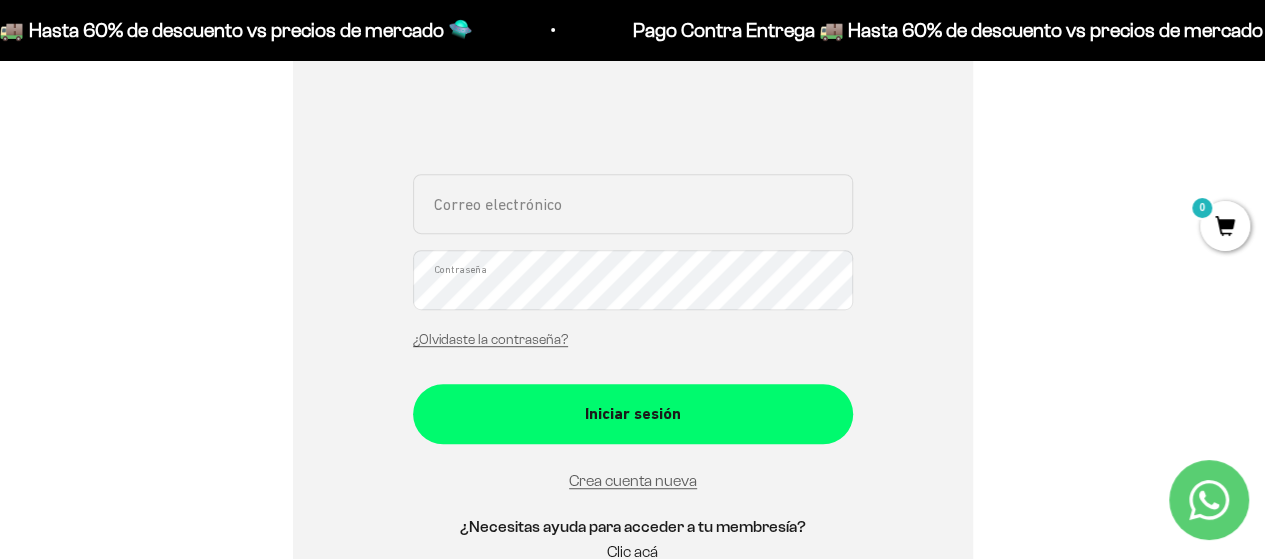 scroll, scrollTop: 382, scrollLeft: 0, axis: vertical 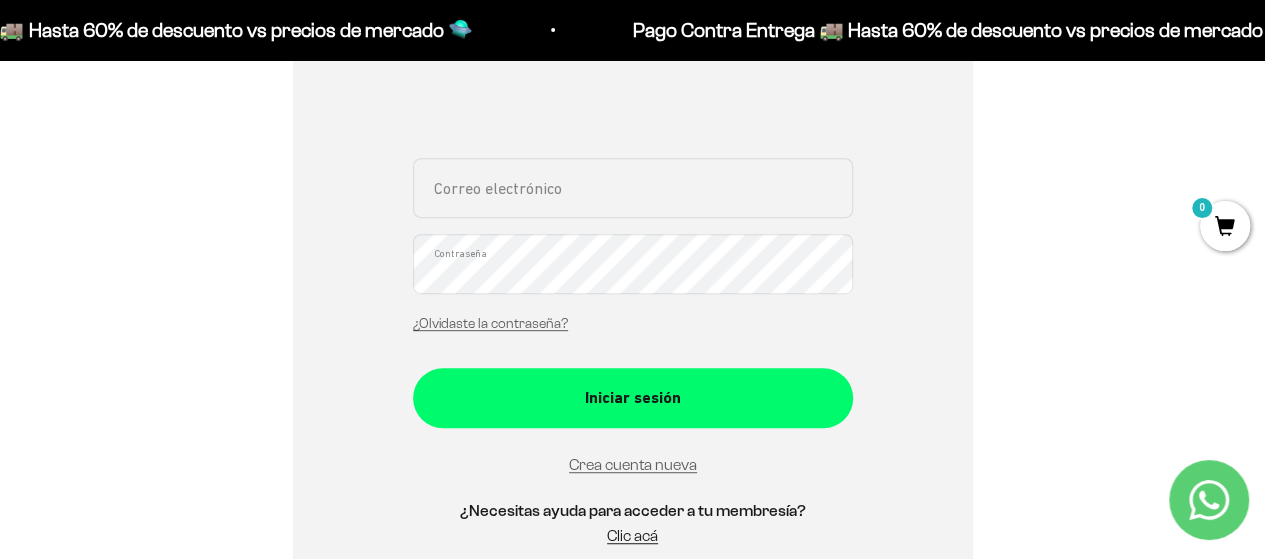 type on "[USERNAME]@example.com" 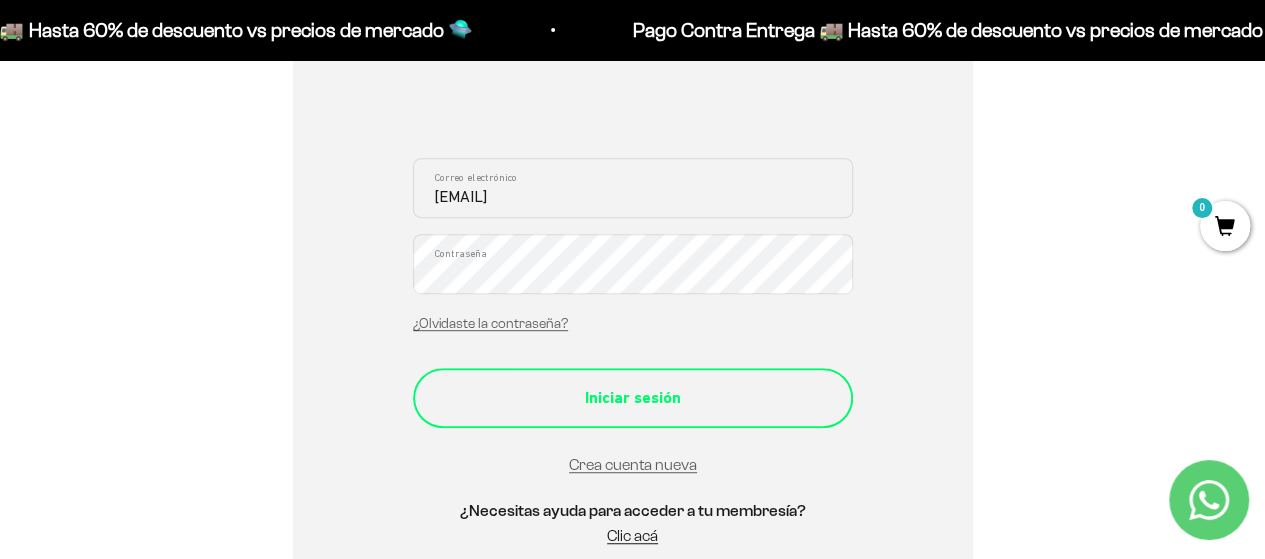 click on "Iniciar sesión" at bounding box center (633, 398) 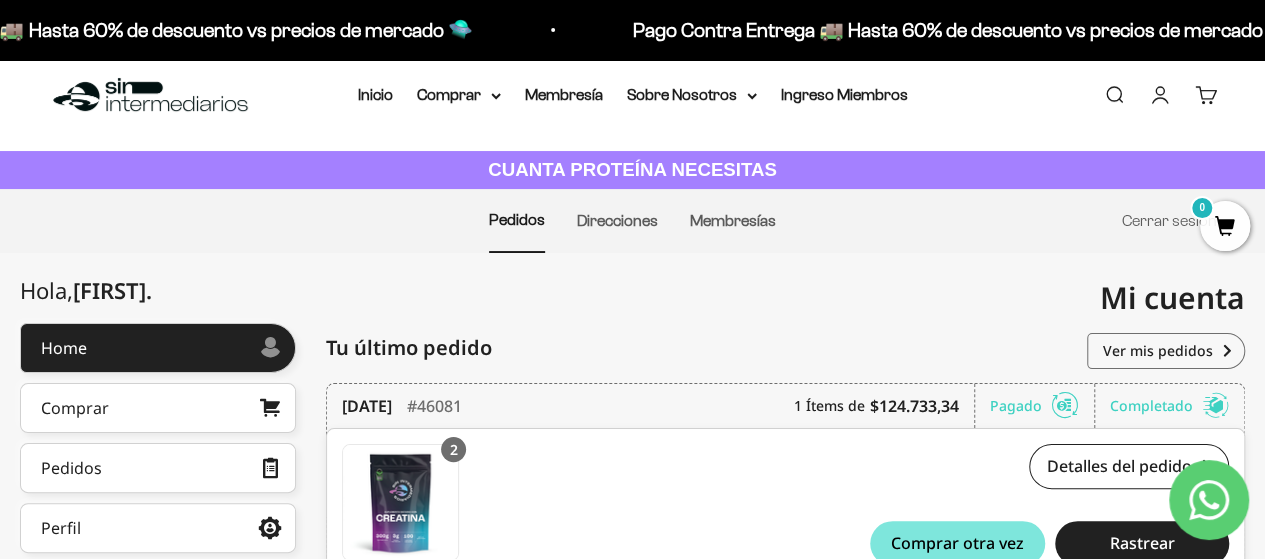 scroll, scrollTop: 490, scrollLeft: 0, axis: vertical 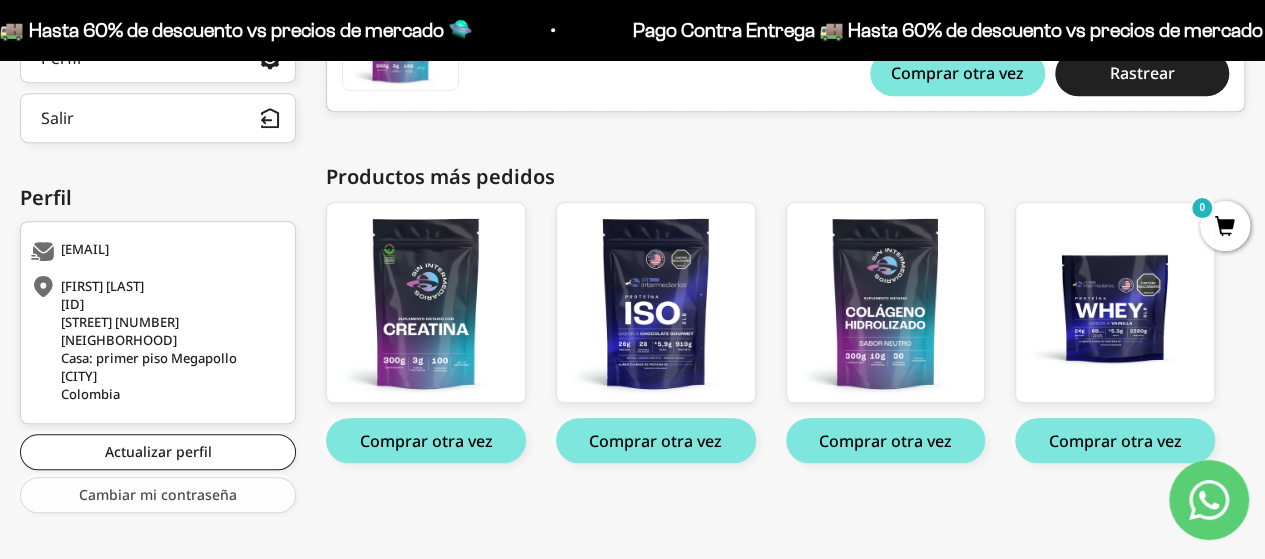click on "Cambiar mi contraseña" at bounding box center (158, 495) 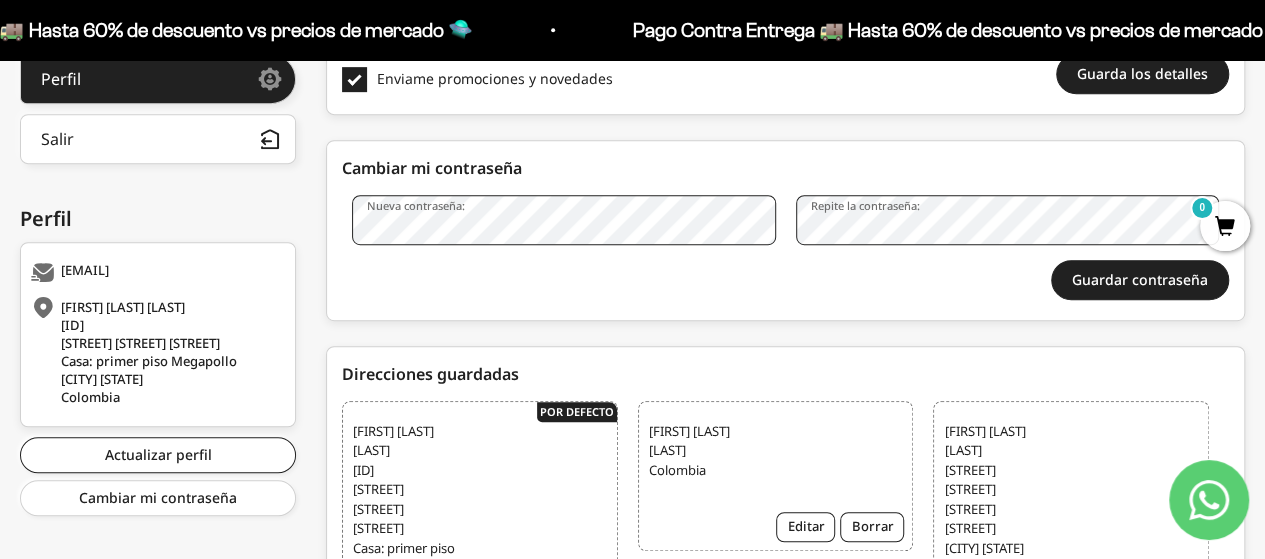 scroll, scrollTop: 470, scrollLeft: 0, axis: vertical 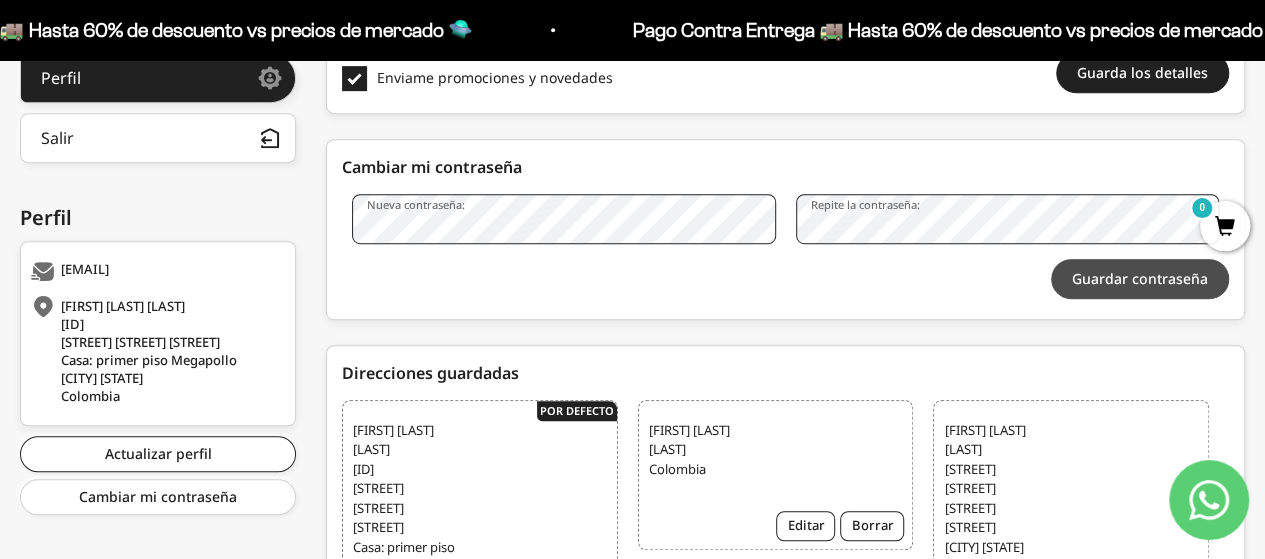 click on "Guardar contraseña" at bounding box center [1140, 279] 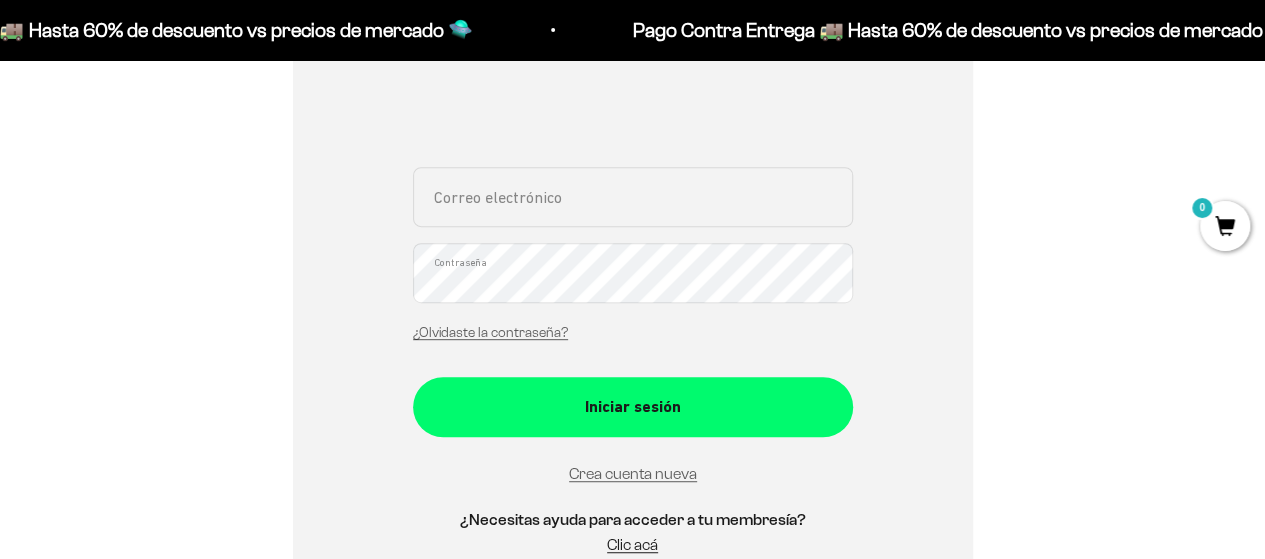 scroll, scrollTop: 444, scrollLeft: 0, axis: vertical 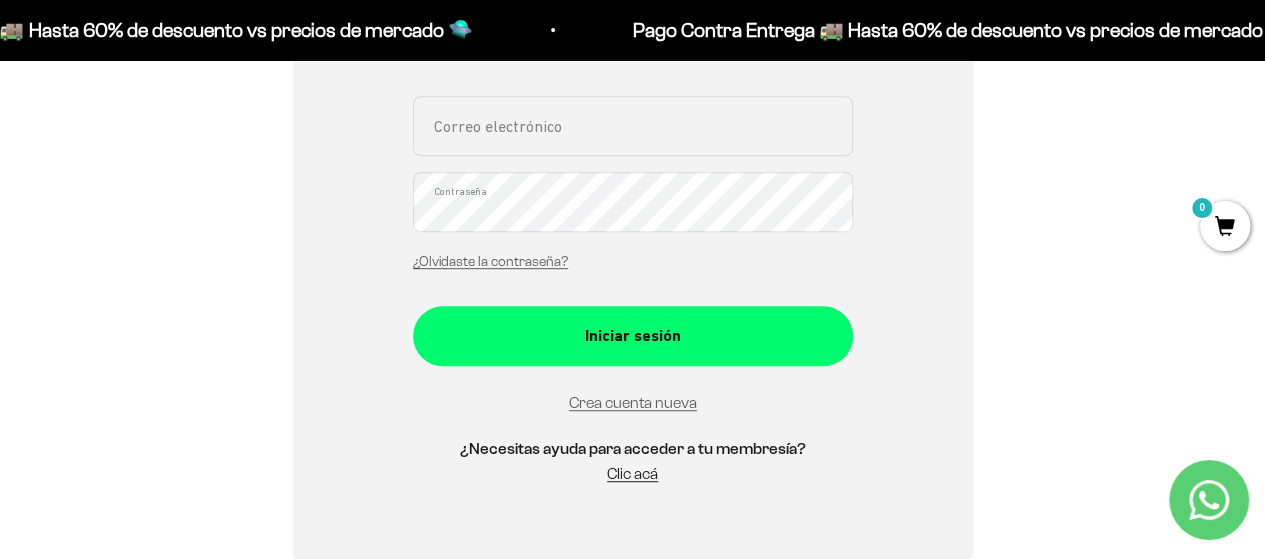 type on "[EMAIL]" 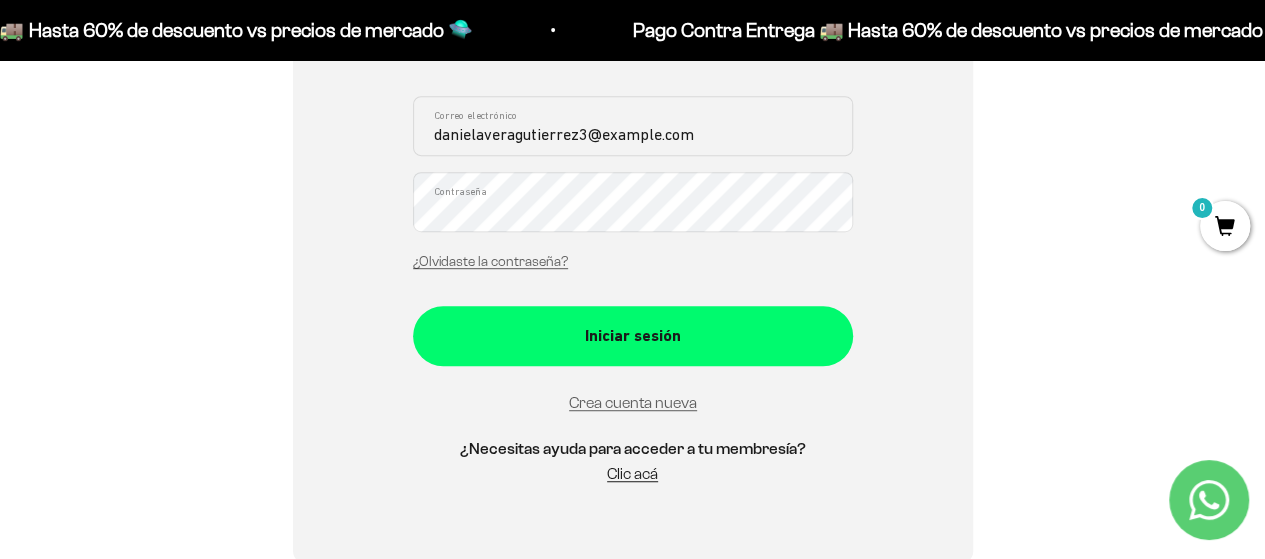 click on "Iniciar sesión" at bounding box center (633, 336) 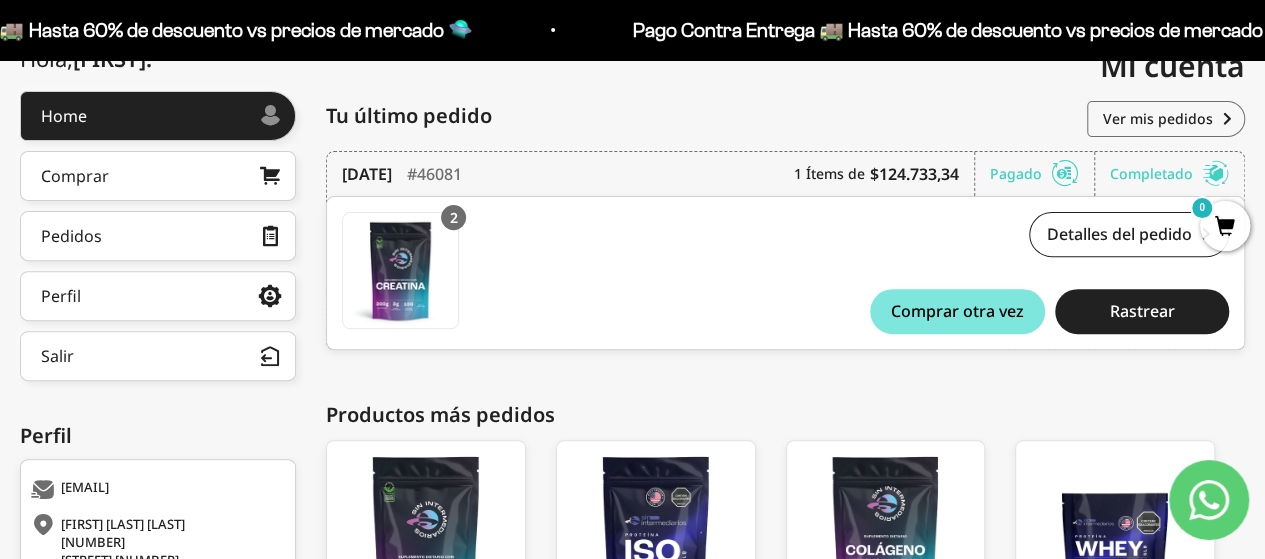 scroll, scrollTop: 248, scrollLeft: 0, axis: vertical 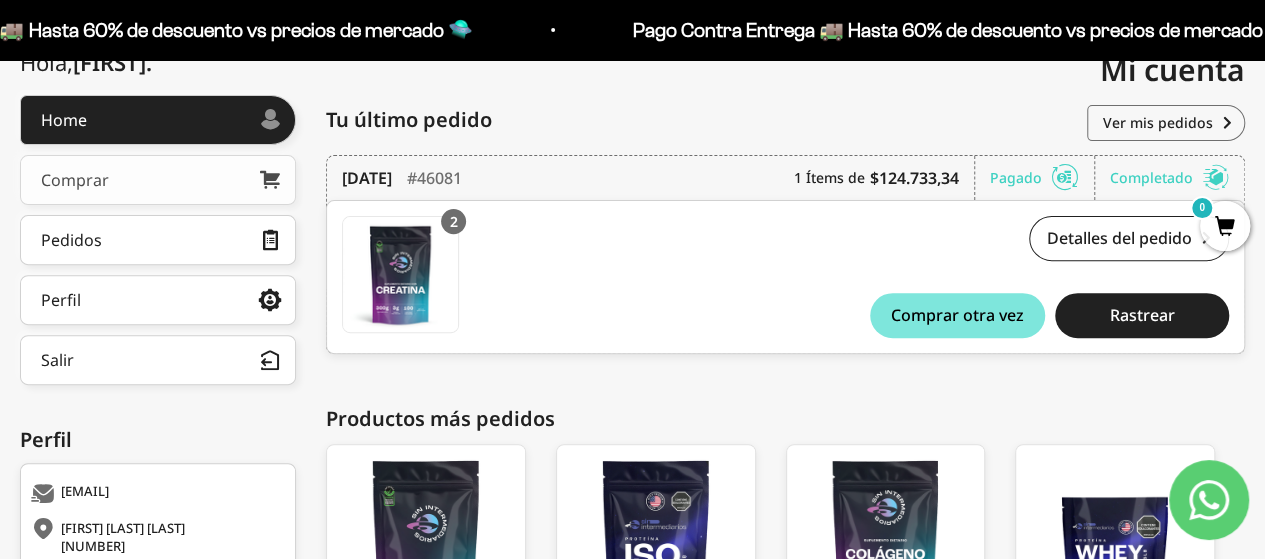 click on "Comprar" at bounding box center (158, 180) 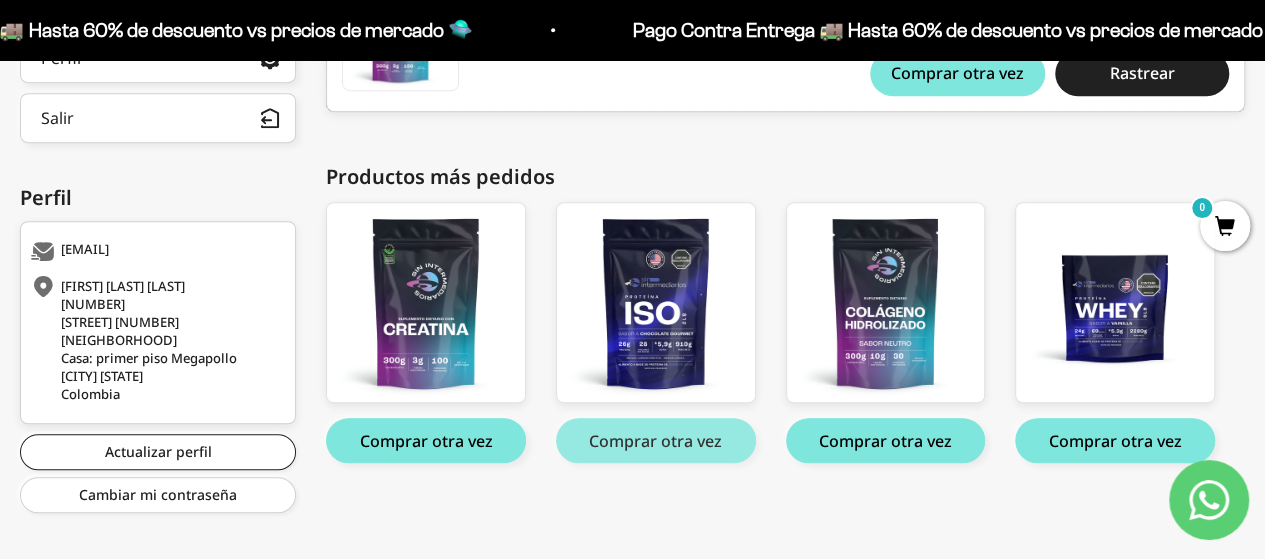 scroll, scrollTop: 490, scrollLeft: 0, axis: vertical 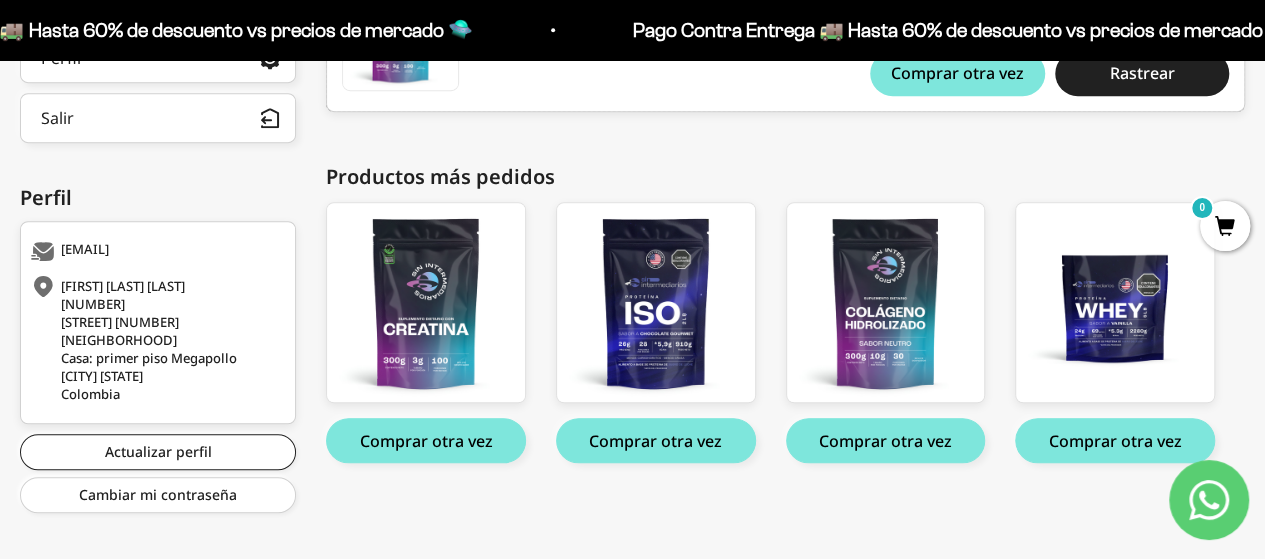 click on "Hola,  Daniela .              Home          Comprar          Pedidos         Perfil Información personal Direcciones guardadas Cambiar mi contraseña Información personal Direcciones guardadas Cambiar mi contraseña             Salir   Perfil
danielaveragutierrez3@gmail.com
Daniela Vera Gutiérrez 1015445777 Cra 58#97-27 barrio Rionegro Casa: primer piso Megapollo Bogotá DC Colombia
Actualizar perfil
Cambiar mi contraseña" at bounding box center [158, 191] 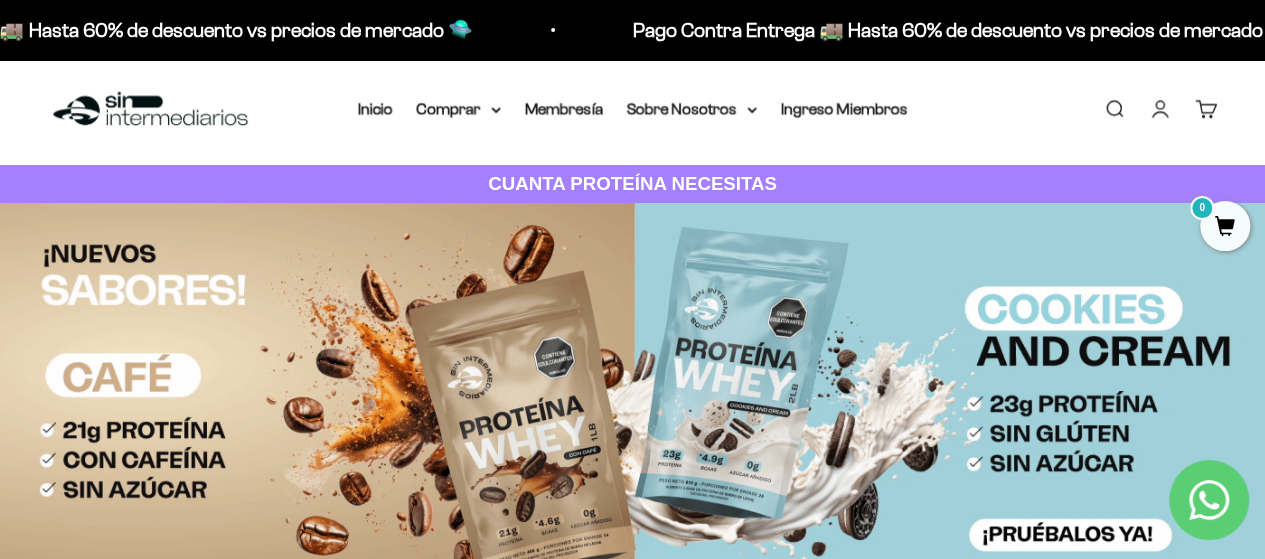 scroll, scrollTop: 0, scrollLeft: 0, axis: both 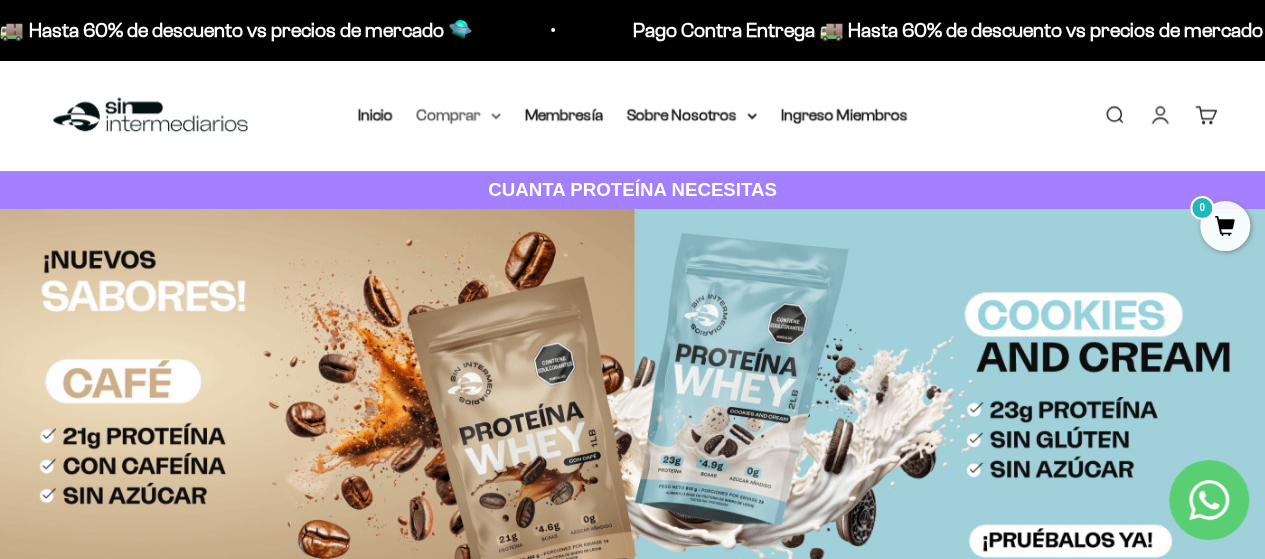 click on "Comprar" at bounding box center (459, 115) 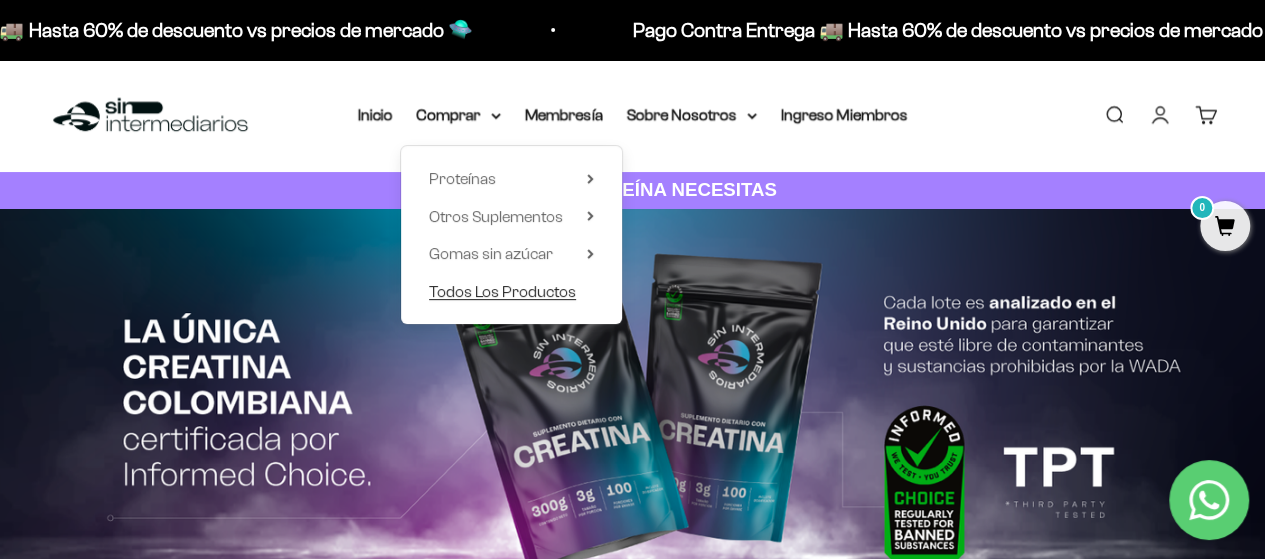 click on "Todos Los Productos" at bounding box center [502, 291] 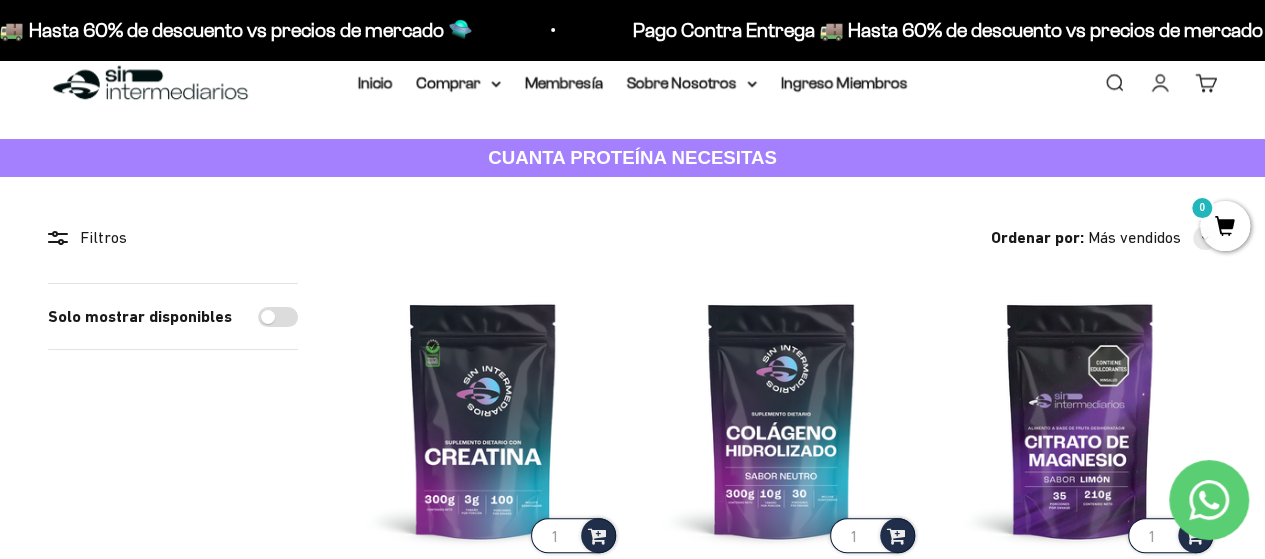 scroll, scrollTop: 0, scrollLeft: 0, axis: both 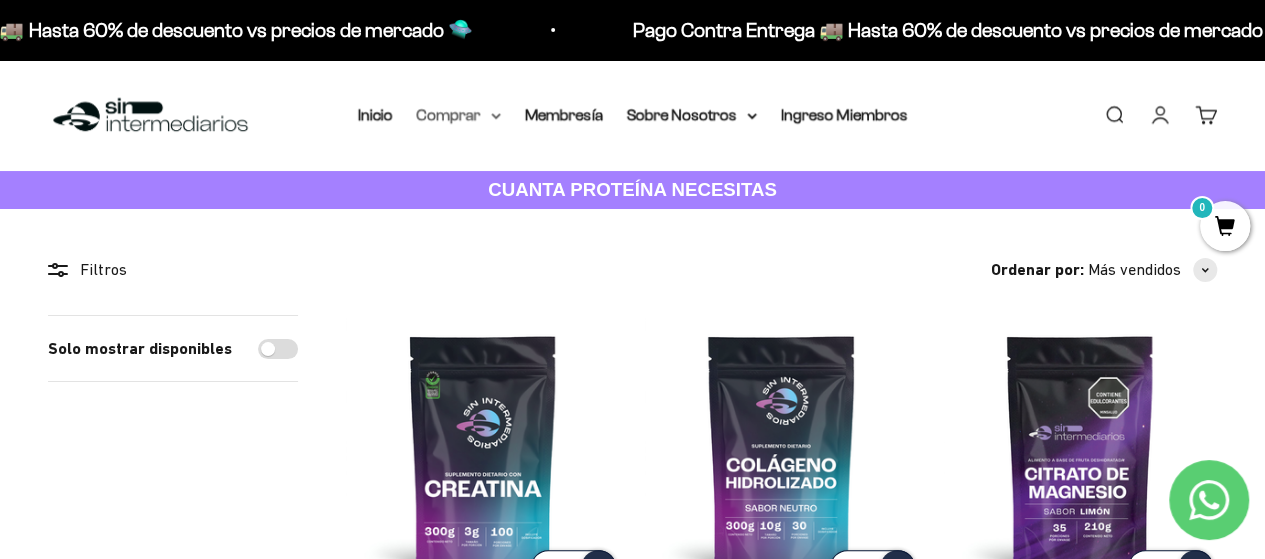 click on "Comprar" at bounding box center [459, 115] 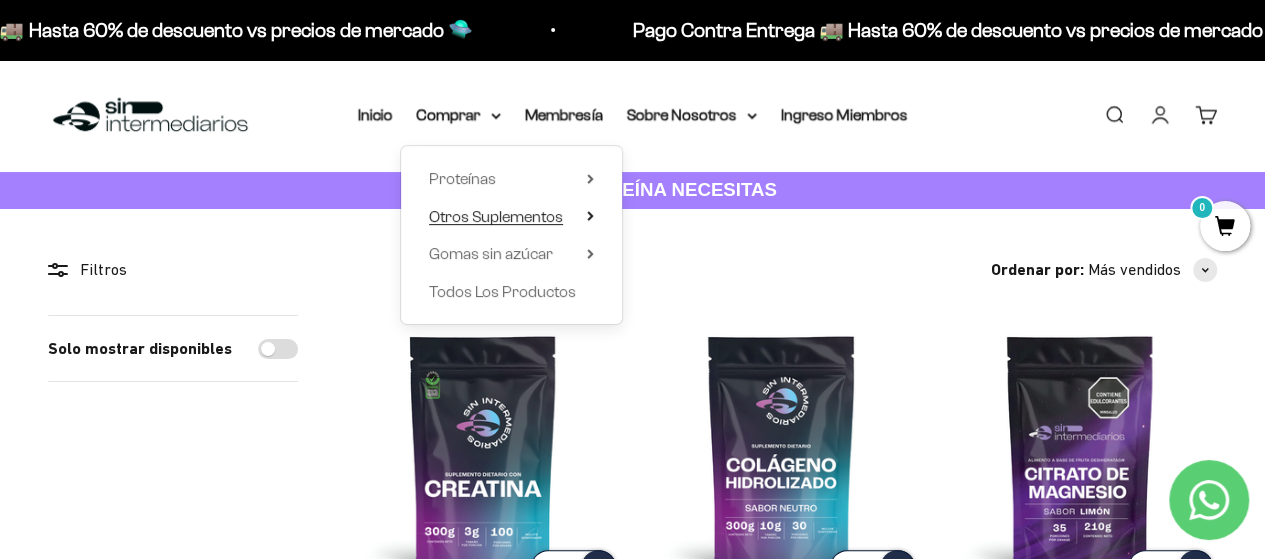click on "Otros Suplementos" at bounding box center [496, 216] 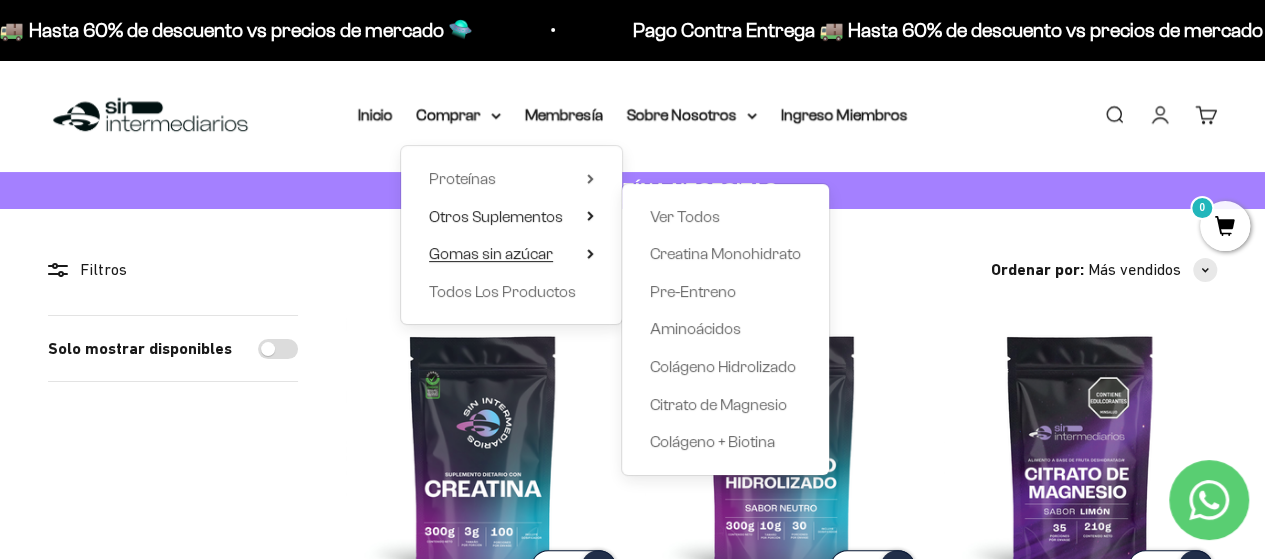 click on "Gomas sin azúcar" at bounding box center [511, 254] 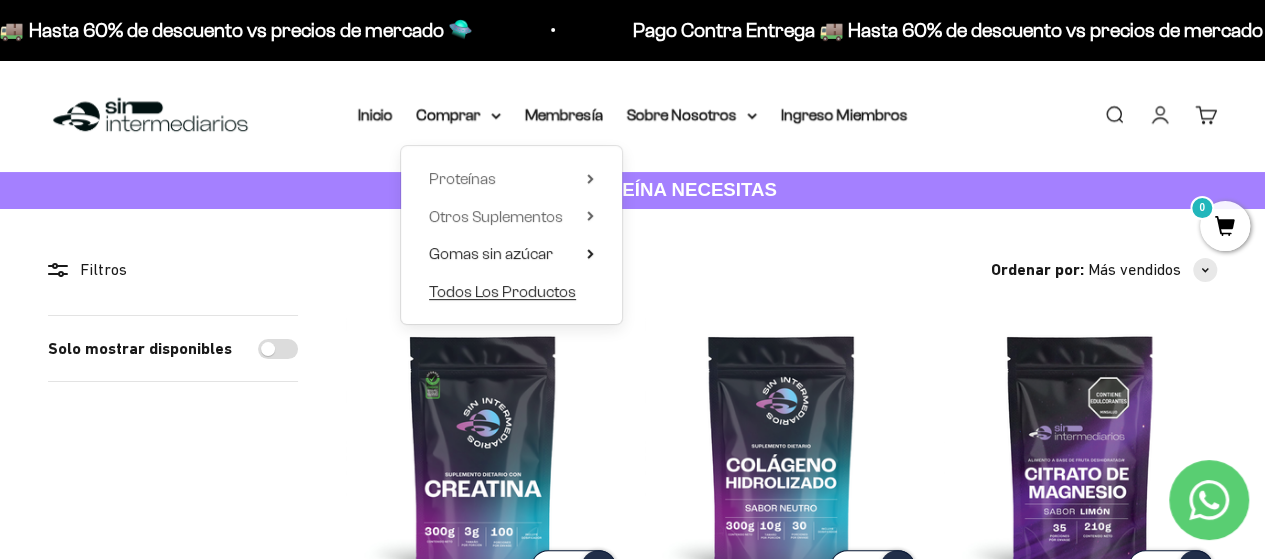 click on "Todos Los Productos" at bounding box center [502, 291] 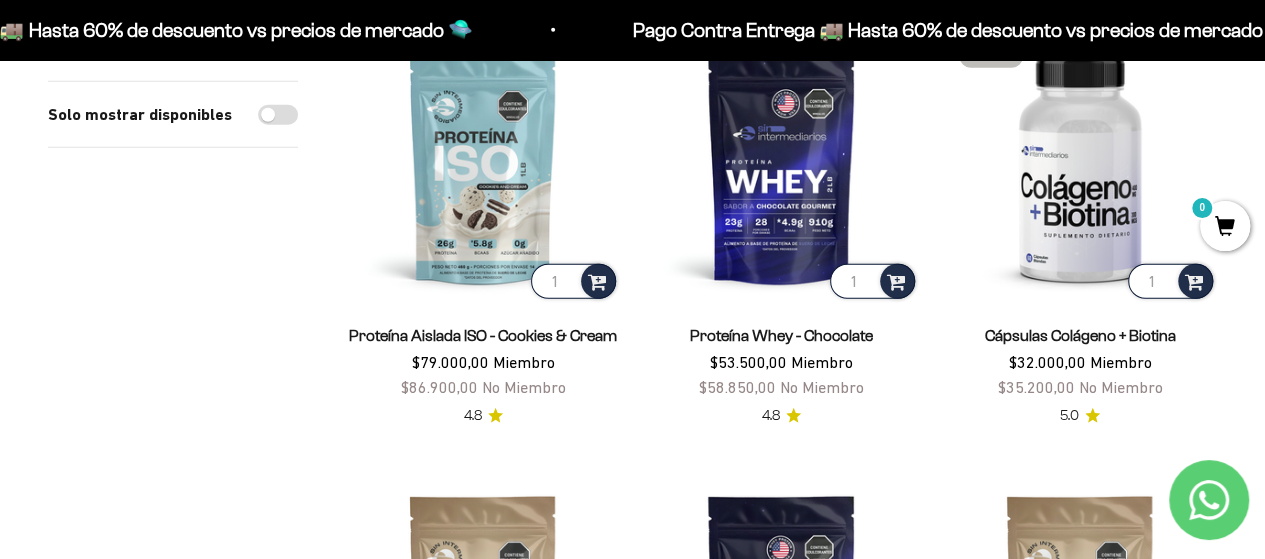 scroll, scrollTop: 2784, scrollLeft: 0, axis: vertical 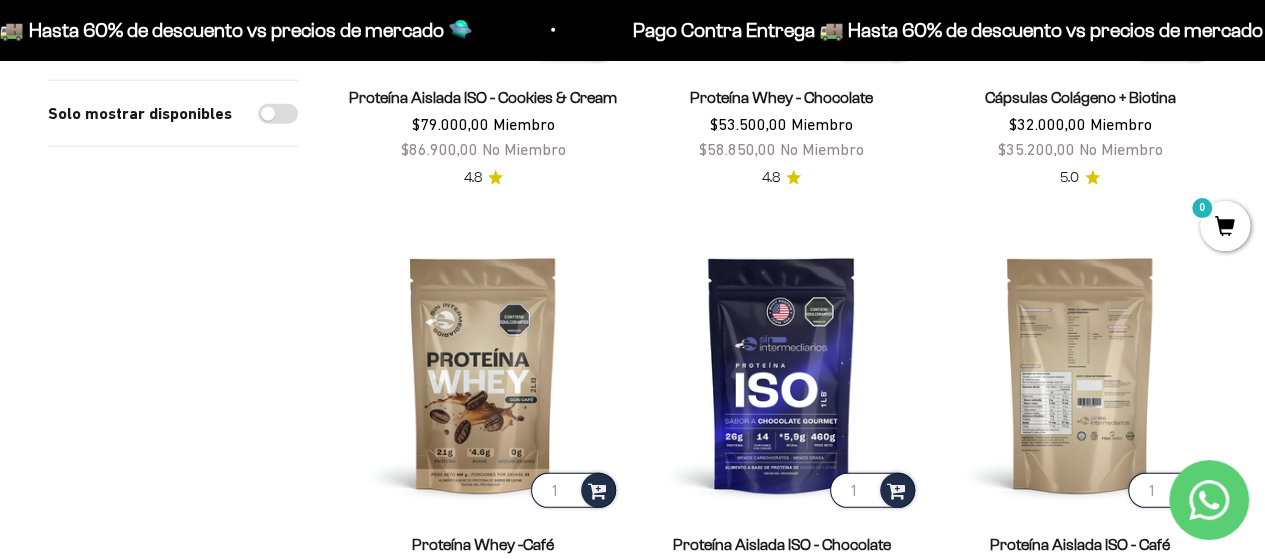 click at bounding box center [1080, 374] 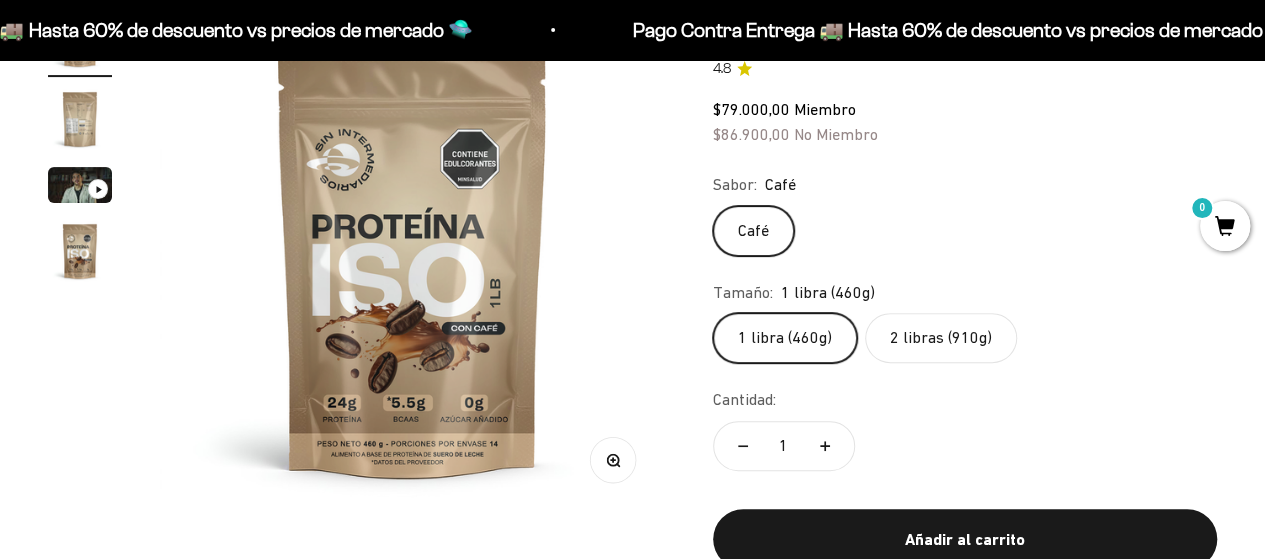 scroll, scrollTop: 293, scrollLeft: 0, axis: vertical 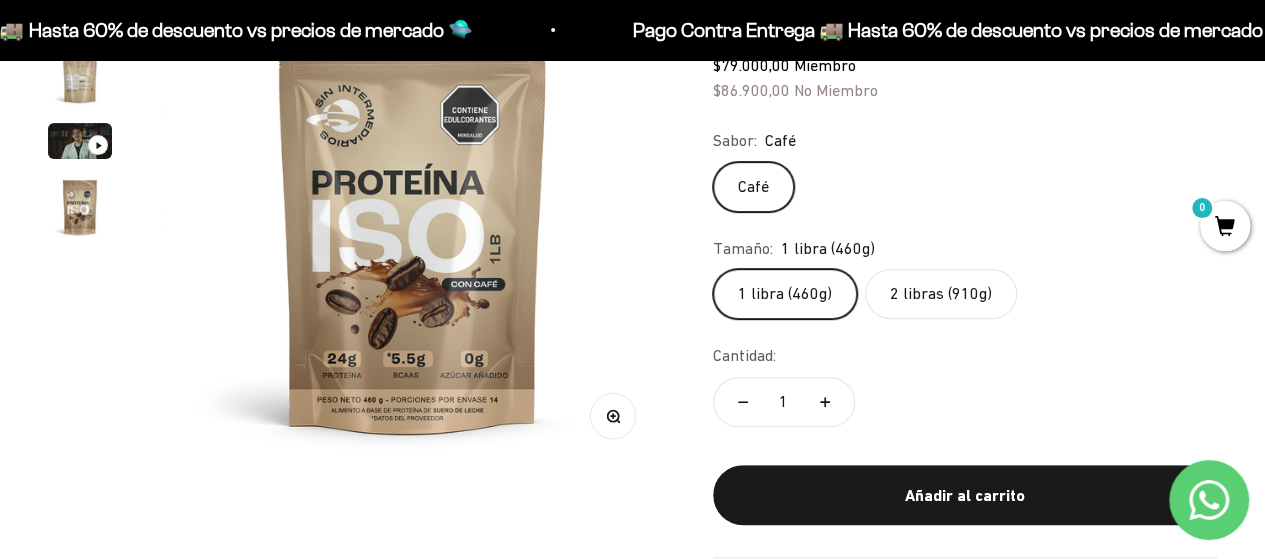 click on "2 libras (910g)" 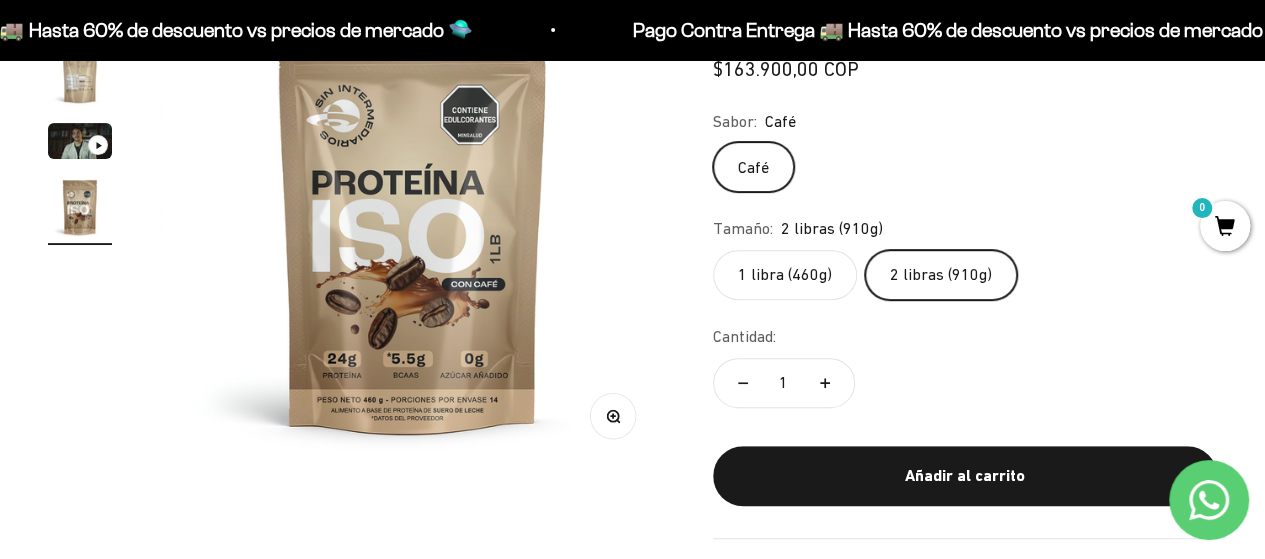 scroll, scrollTop: 0, scrollLeft: 1548, axis: horizontal 